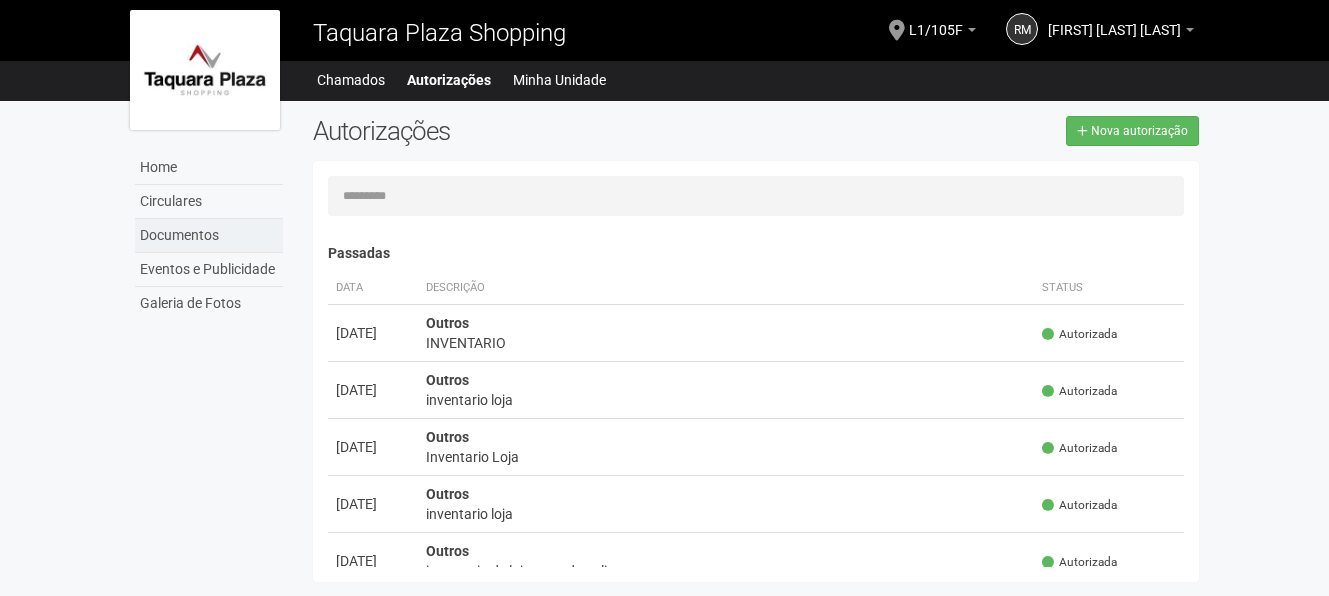 scroll, scrollTop: 0, scrollLeft: 0, axis: both 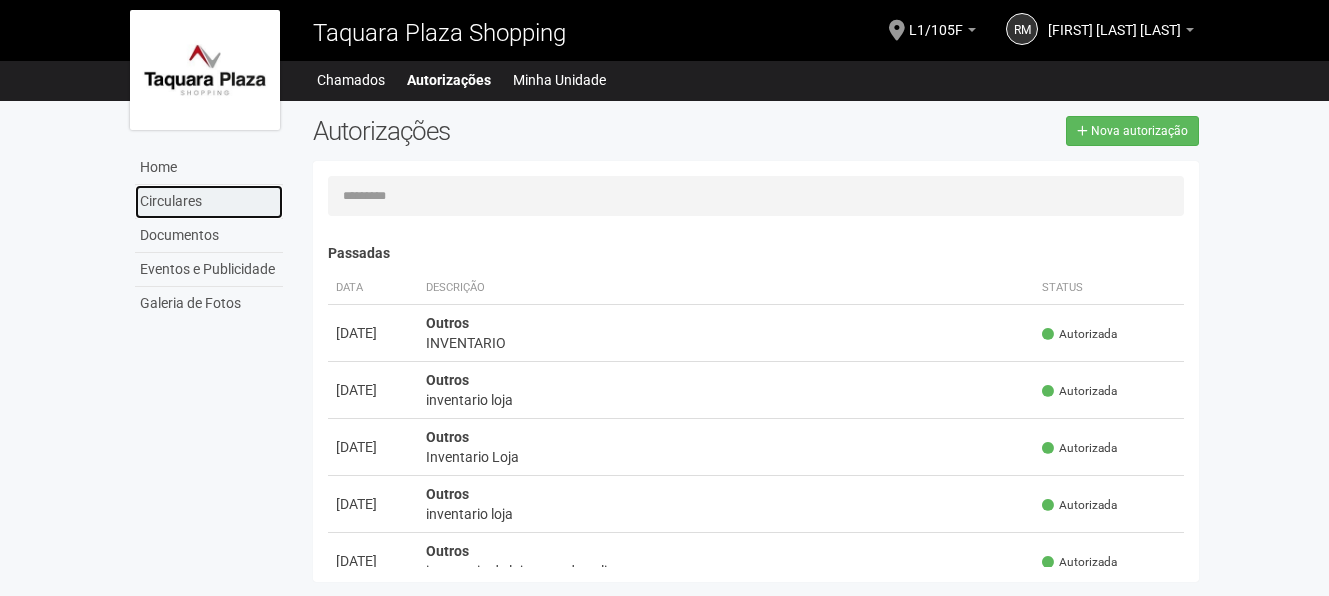 click on "Circulares" at bounding box center [209, 202] 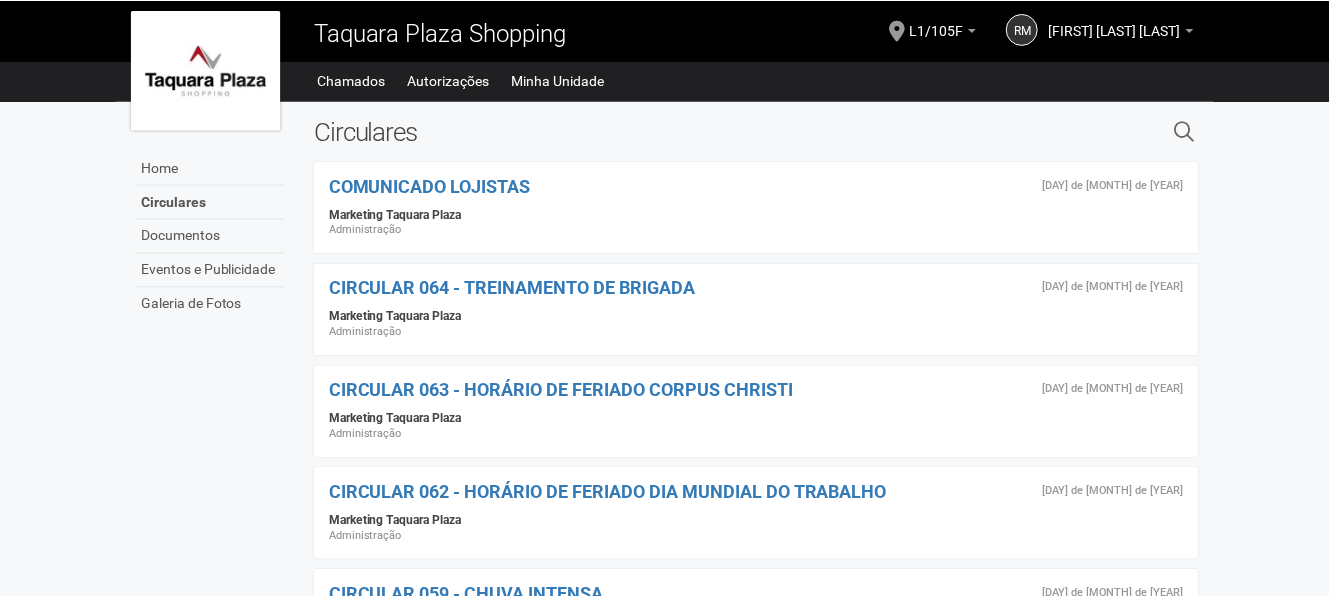scroll, scrollTop: 0, scrollLeft: 0, axis: both 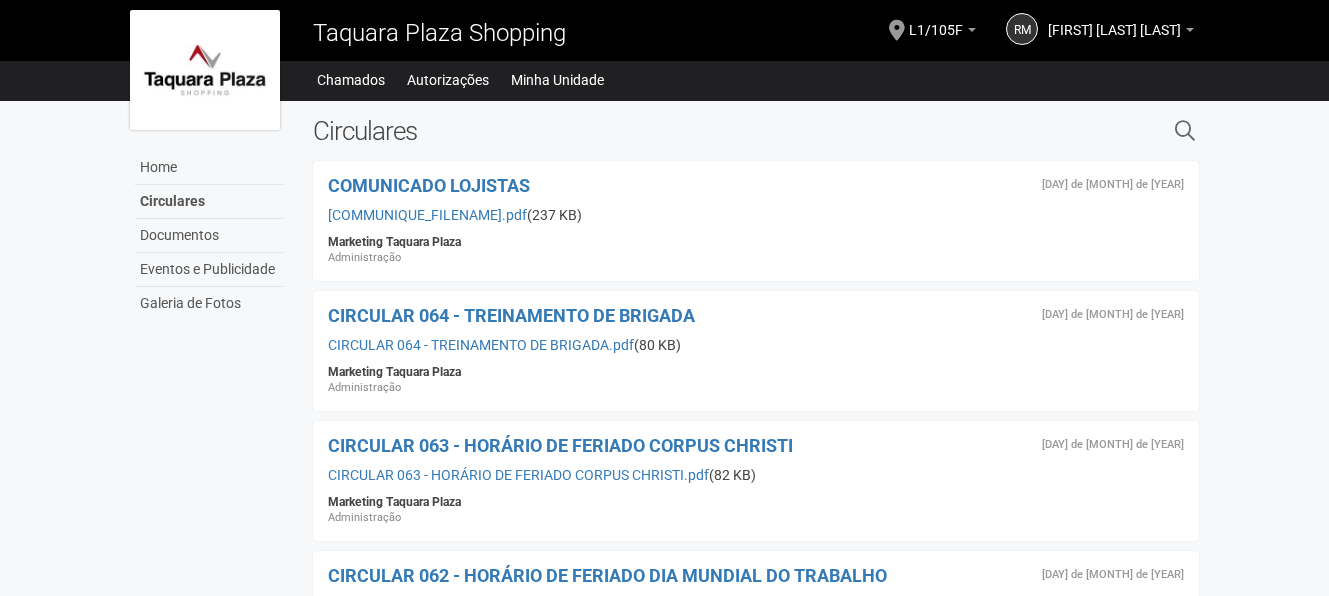click on "Marketing Taquara Plaza" at bounding box center (756, 242) 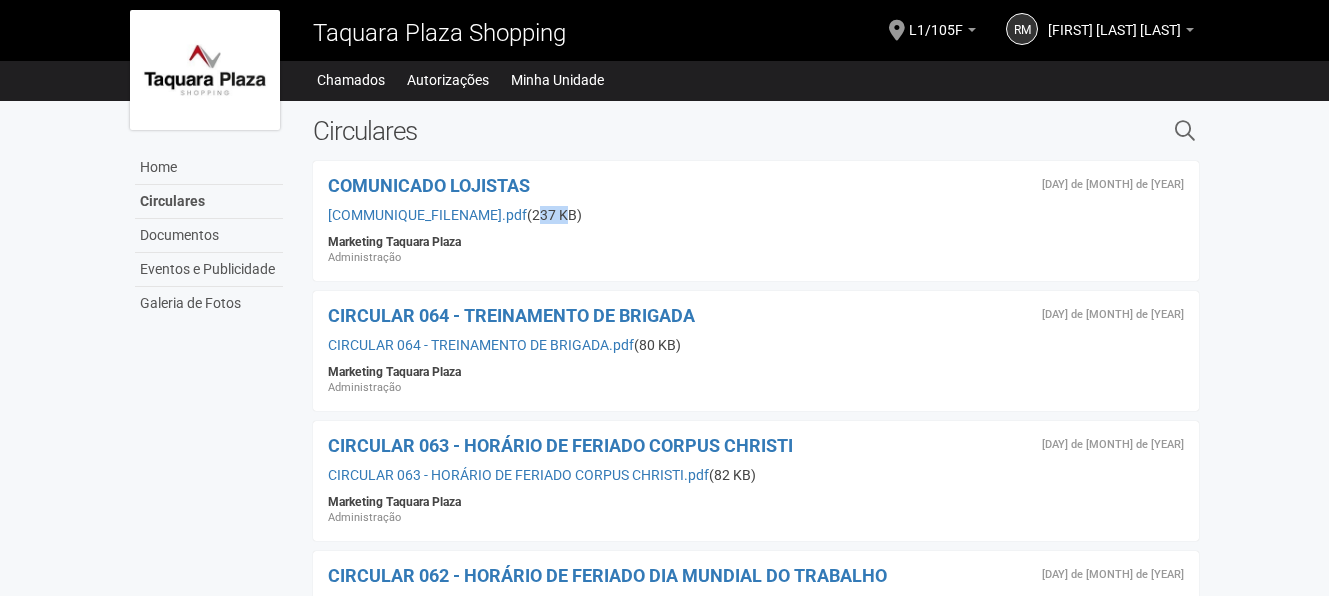 click on "1 de julho de 2025
COMUNICADO LOJISTAS
Comunicado lojistas.pdf  (237 KB)
Marketing Taquara Plaza
Administração" at bounding box center [756, 221] 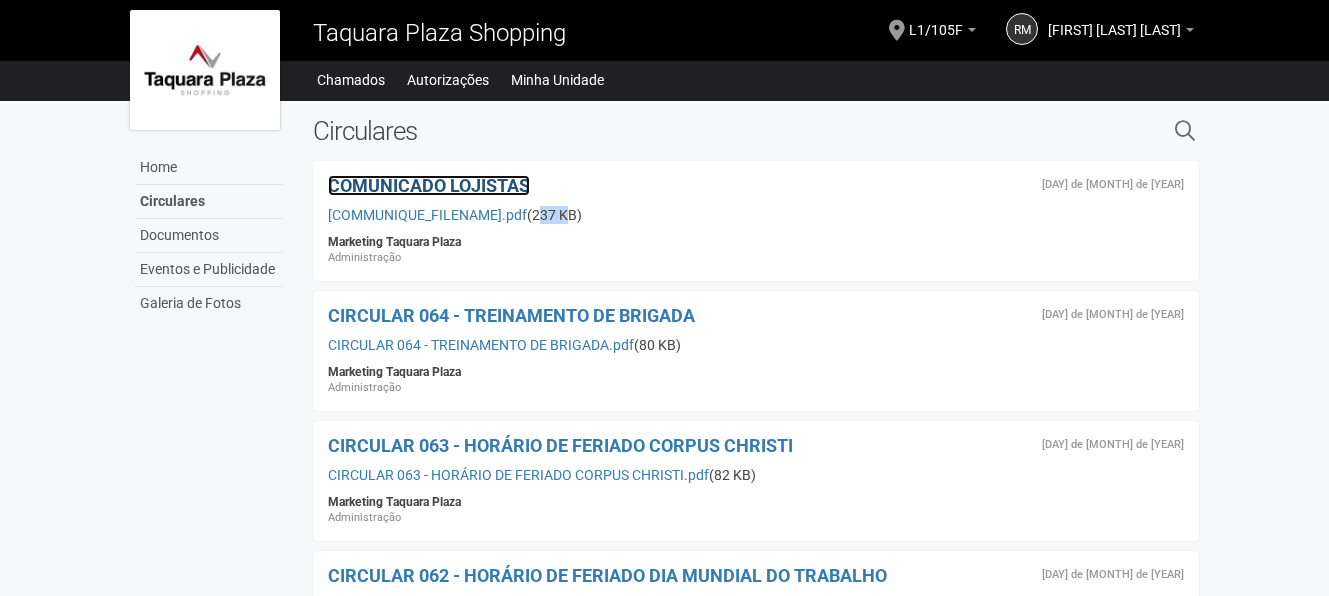 click on "COMUNICADO LOJISTAS" at bounding box center [429, 185] 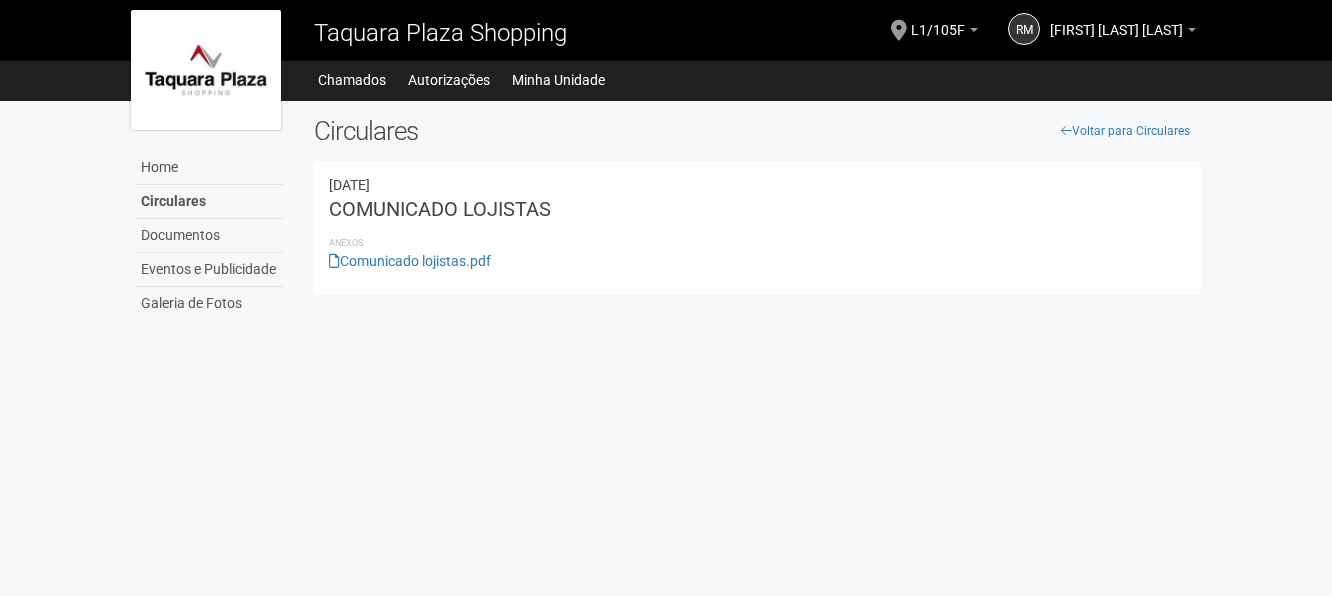 scroll, scrollTop: 0, scrollLeft: 0, axis: both 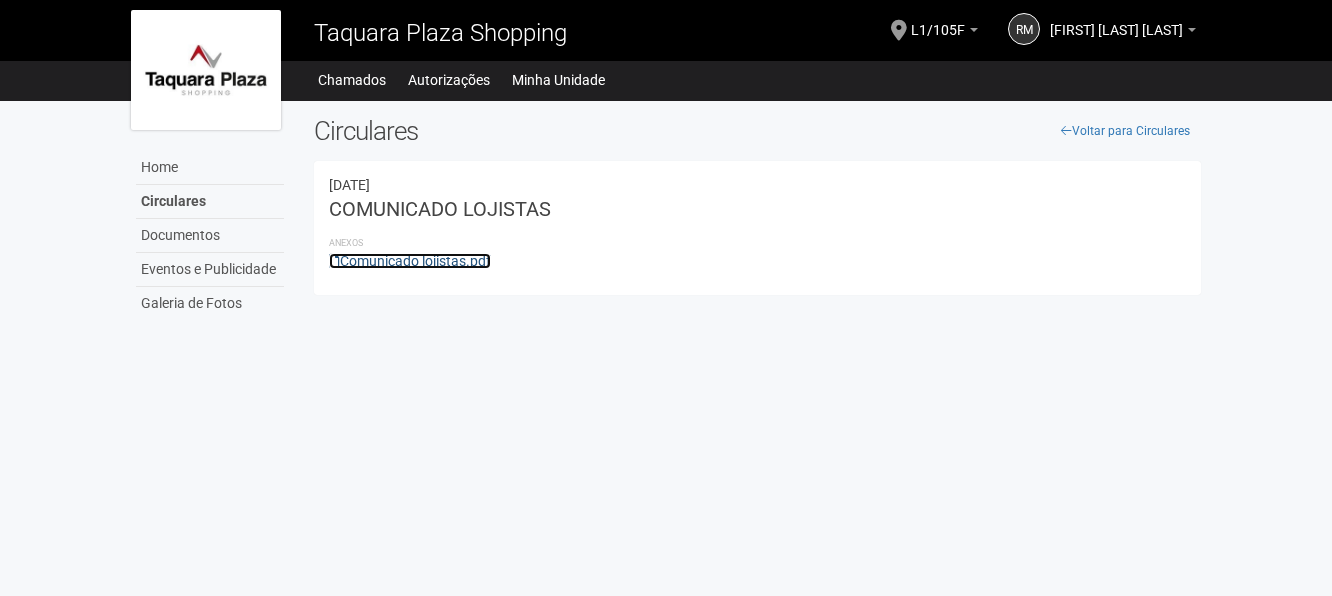 click on "Comunicado lojistas.pdf" at bounding box center (410, 261) 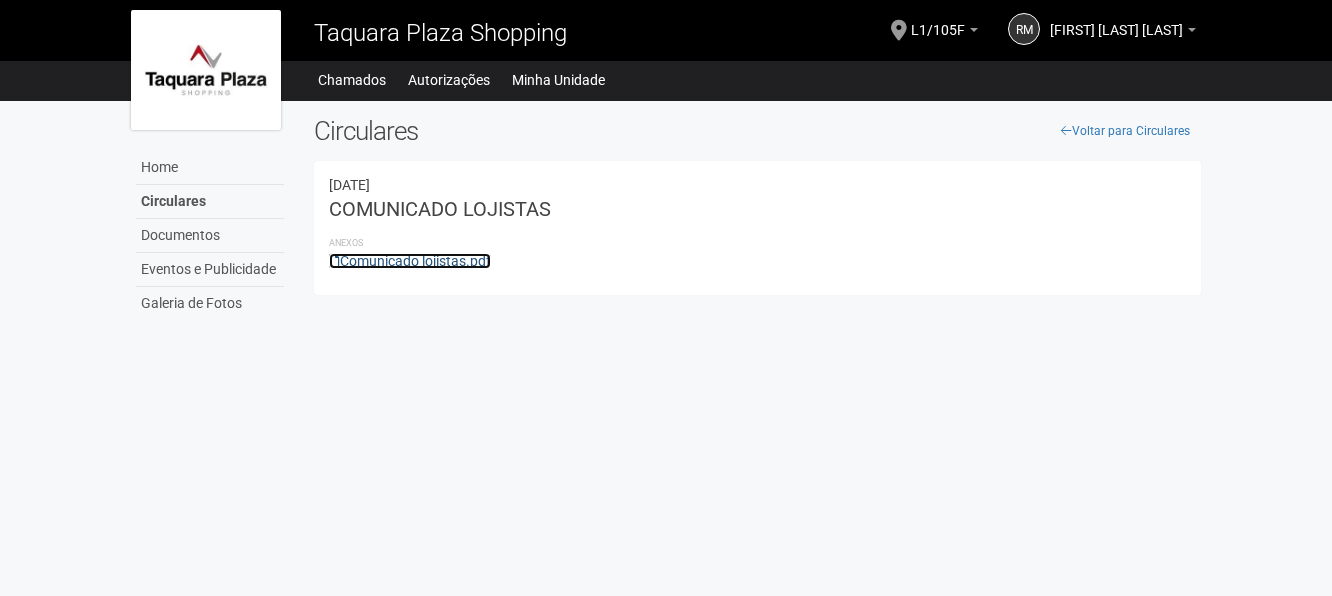 click on "Comunicado lojistas.pdf" at bounding box center (410, 261) 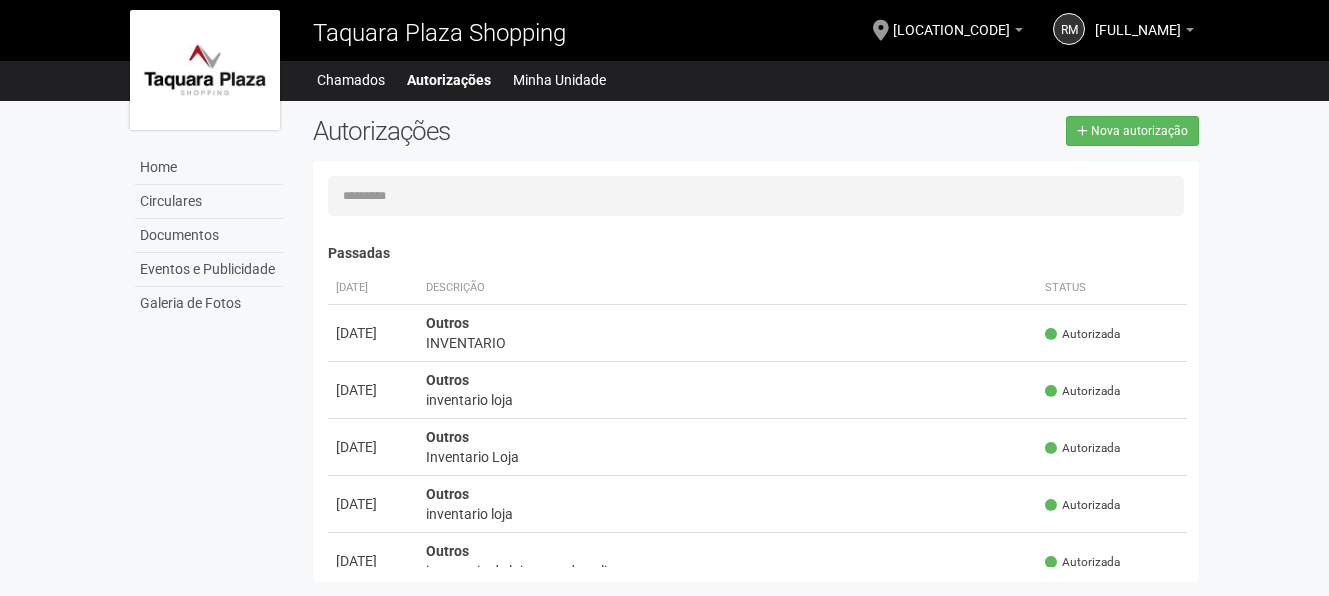 scroll, scrollTop: 0, scrollLeft: 0, axis: both 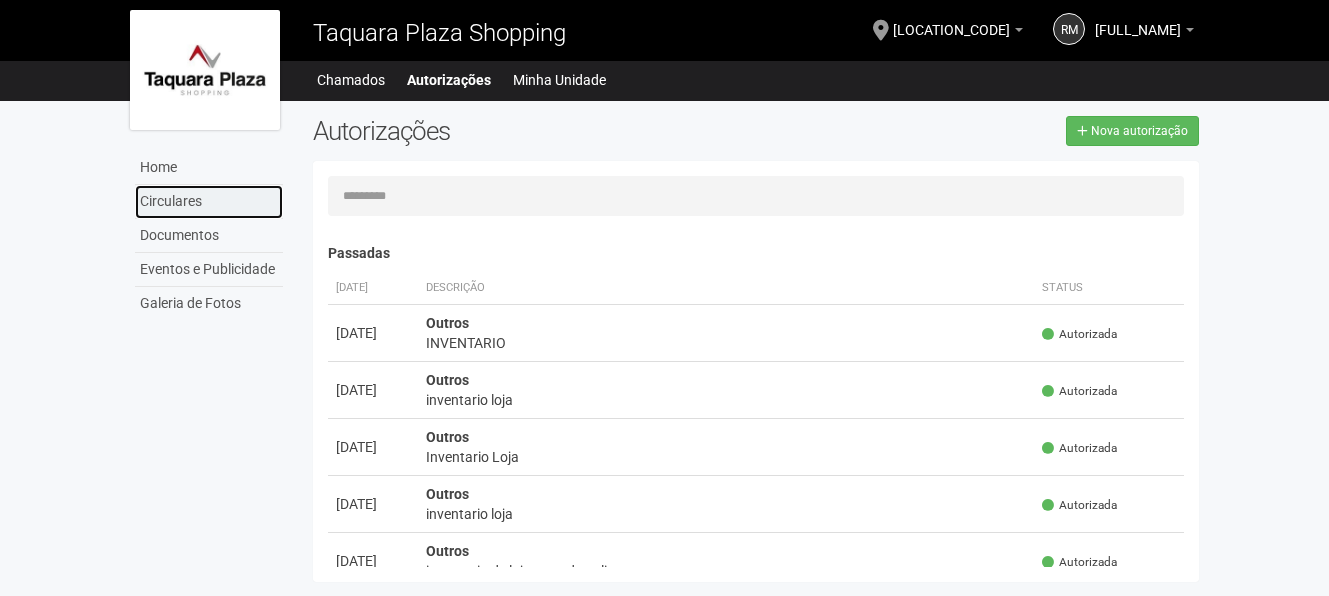 click on "Circulares" at bounding box center (209, 202) 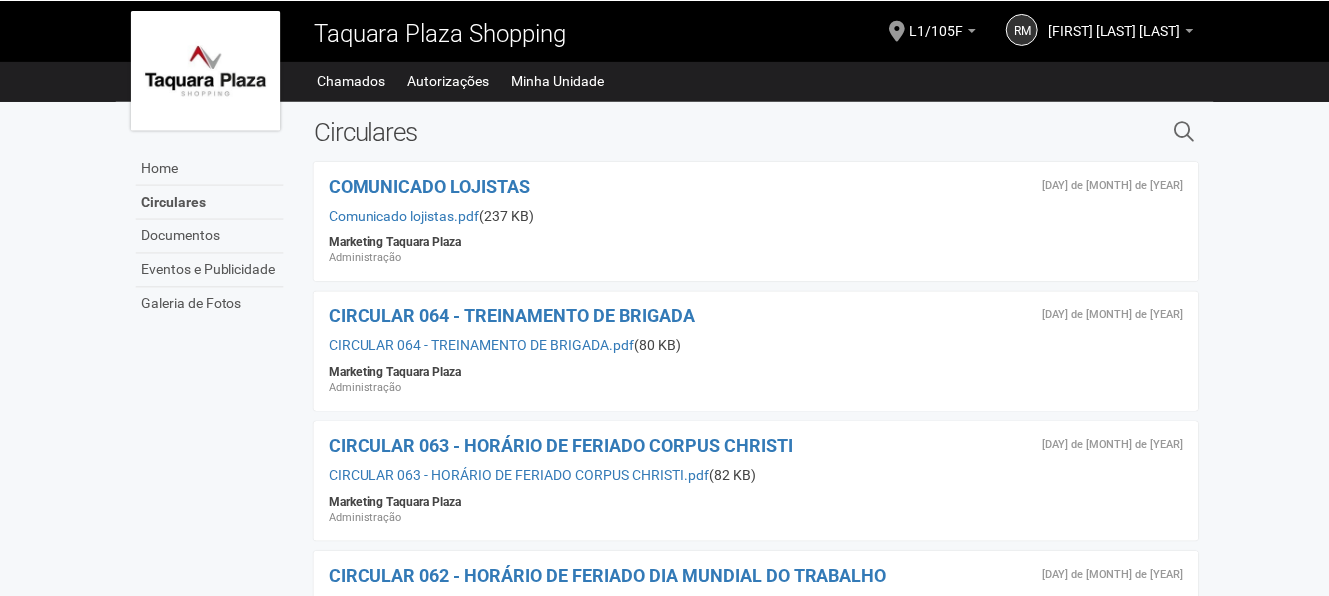 scroll, scrollTop: 0, scrollLeft: 0, axis: both 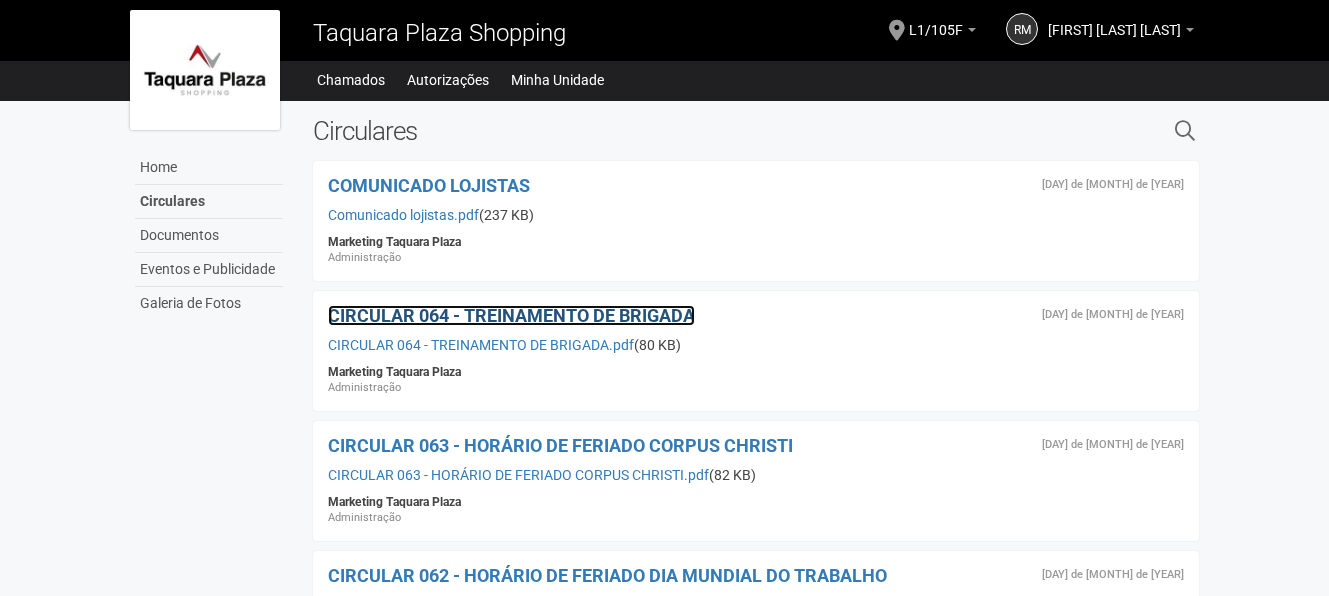 click on "CIRCULAR 064 - TREINAMENTO DE BRIGADA" at bounding box center (511, 315) 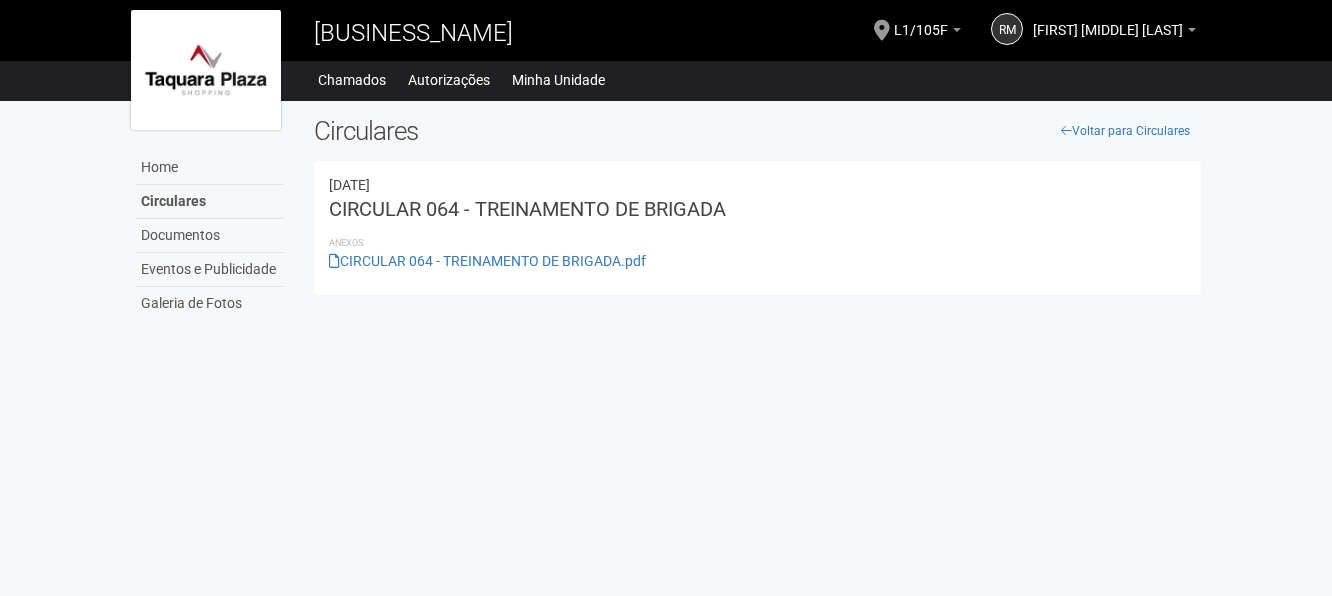 scroll, scrollTop: 0, scrollLeft: 0, axis: both 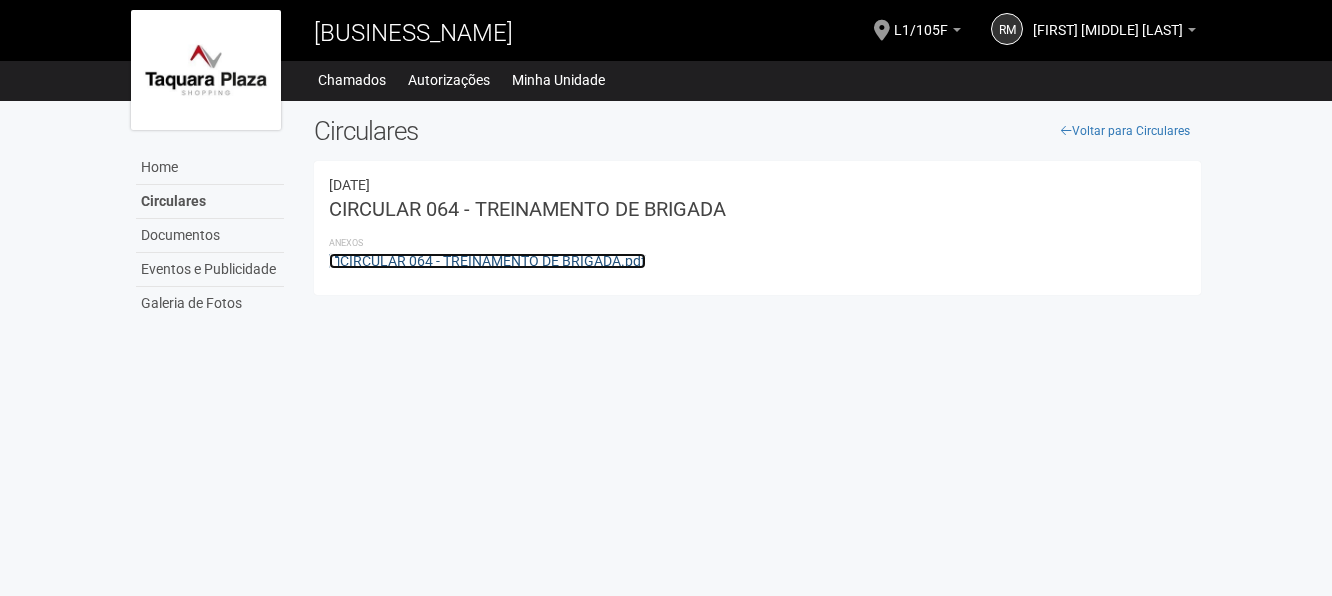 click on "CIRCULAR 064 - TREINAMENTO DE BRIGADA.pdf" at bounding box center (487, 261) 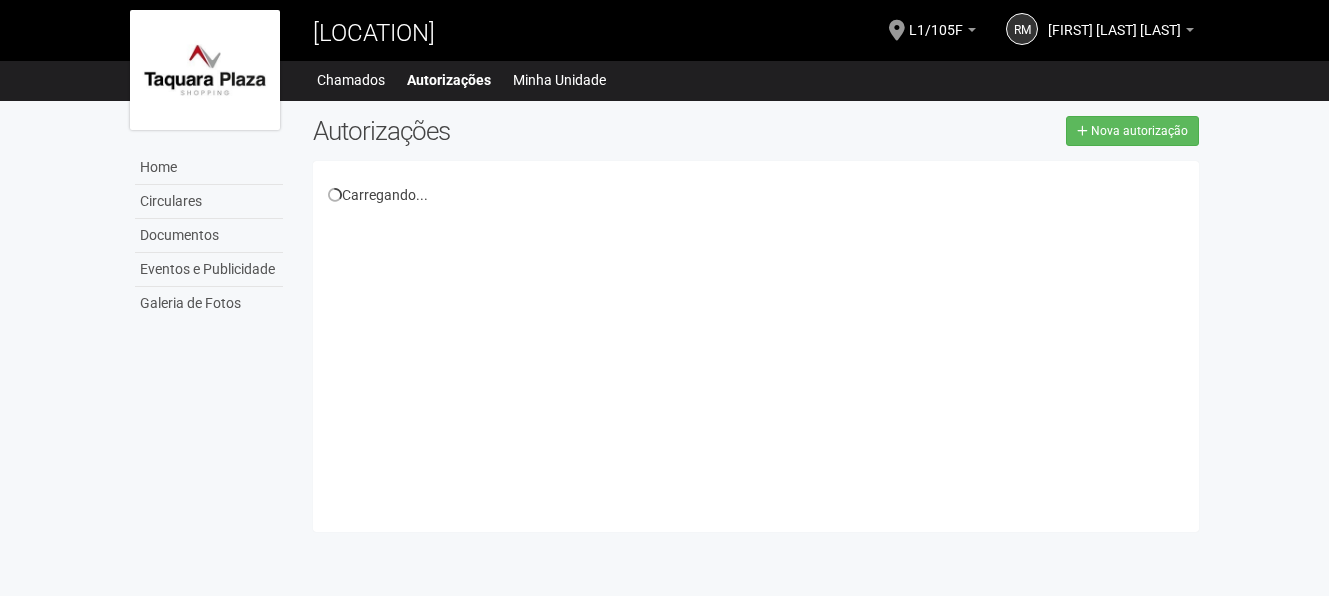 scroll, scrollTop: 0, scrollLeft: 0, axis: both 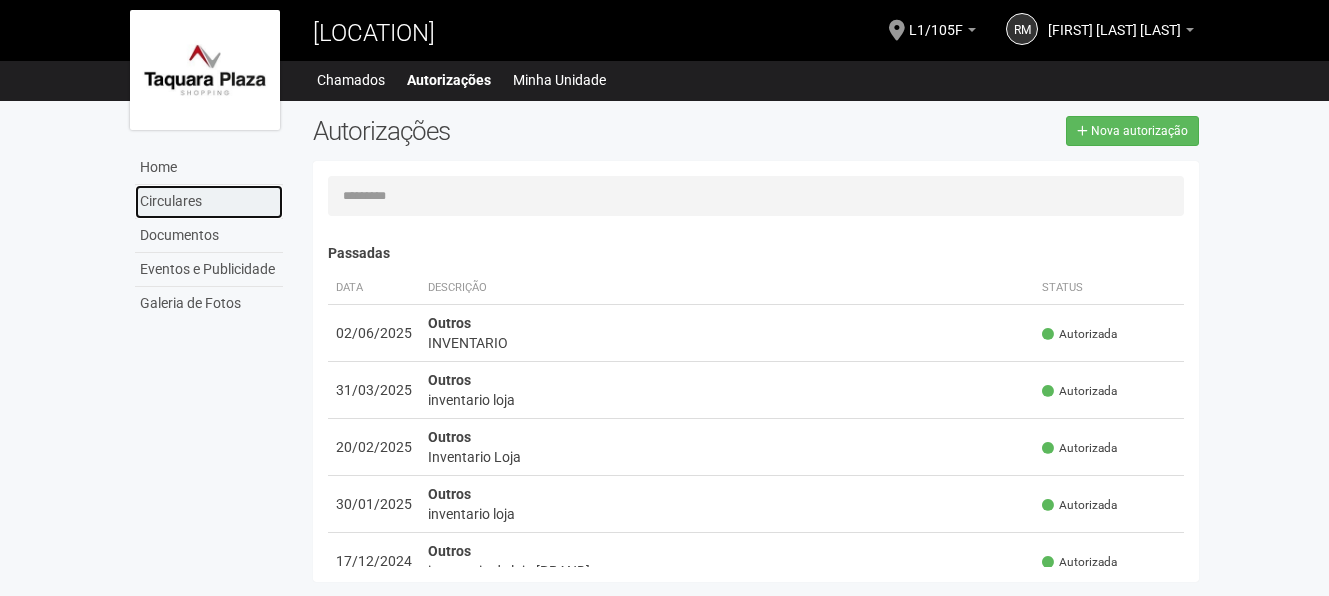 click on "Circulares" at bounding box center (209, 202) 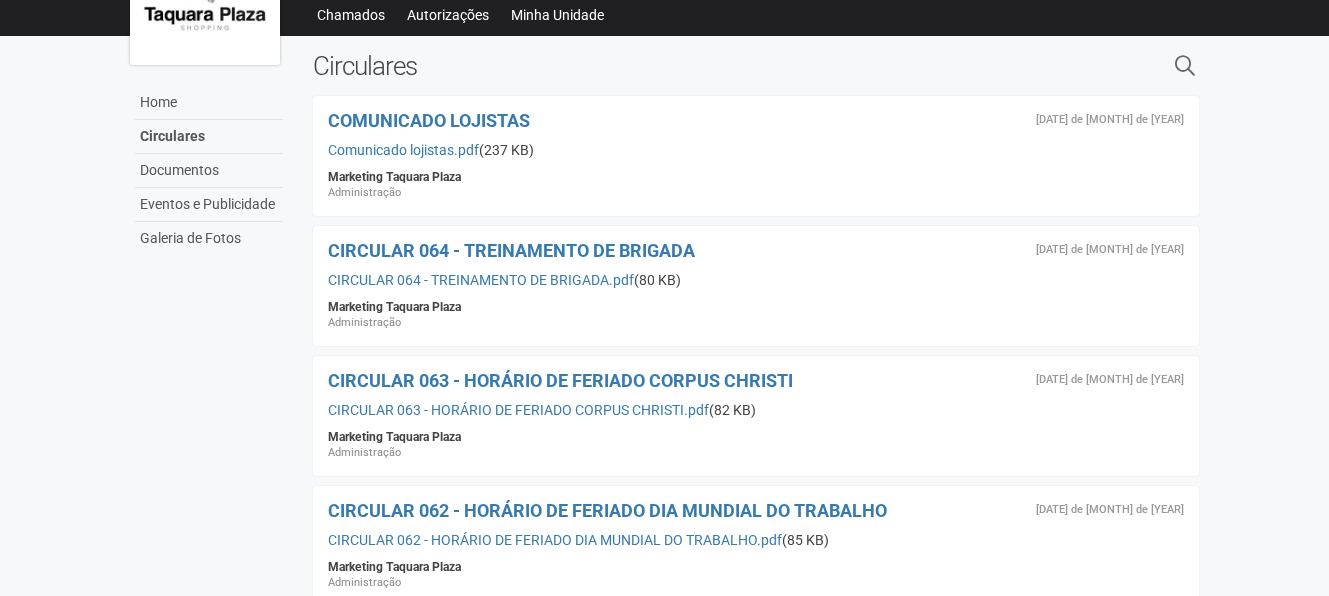 scroll, scrollTop: 100, scrollLeft: 0, axis: vertical 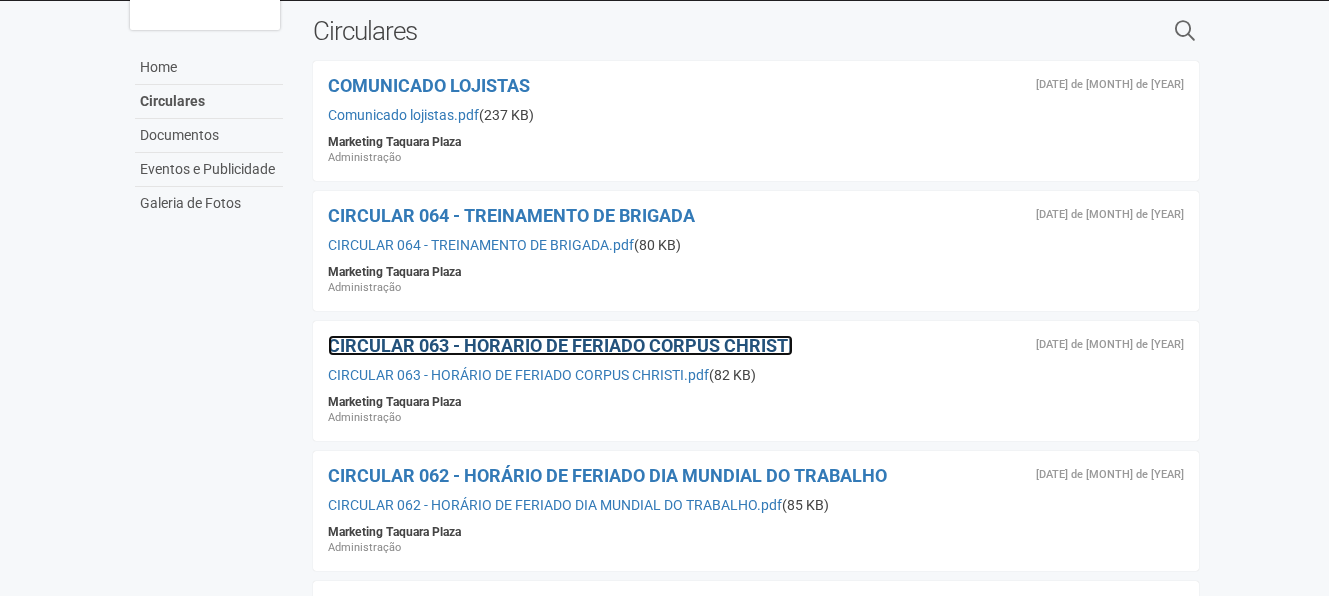 click on "CIRCULAR 063 - HORÁRIO DE FERIADO CORPUS CHRISTI" at bounding box center [560, 345] 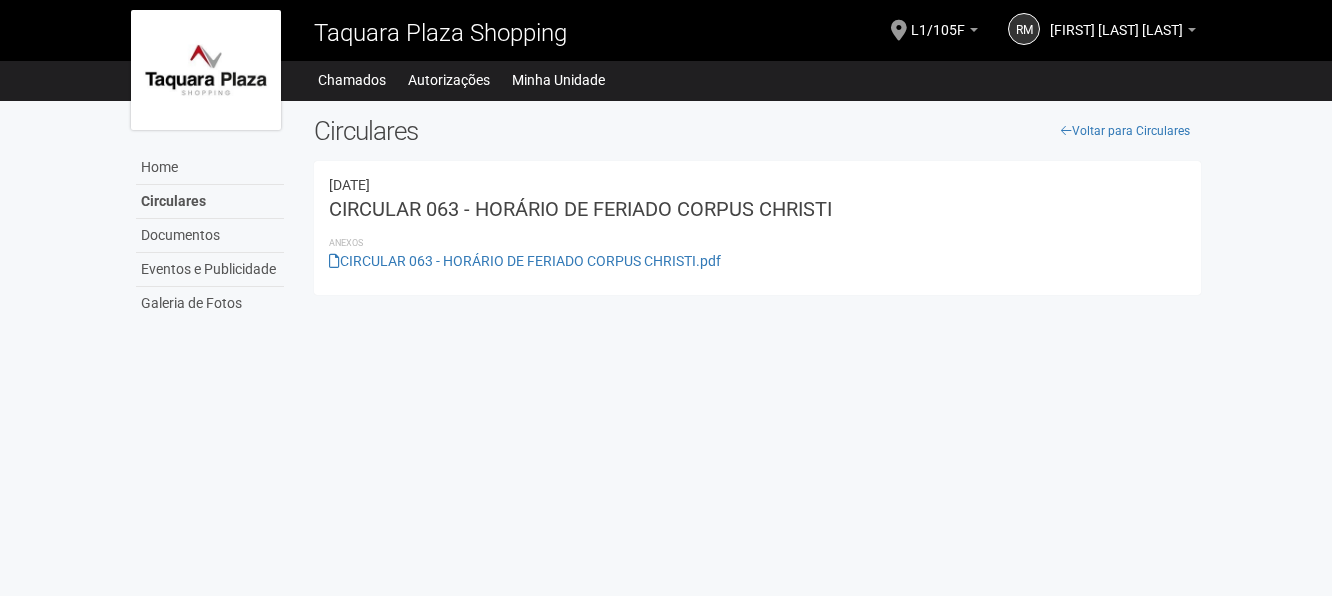 scroll, scrollTop: 0, scrollLeft: 0, axis: both 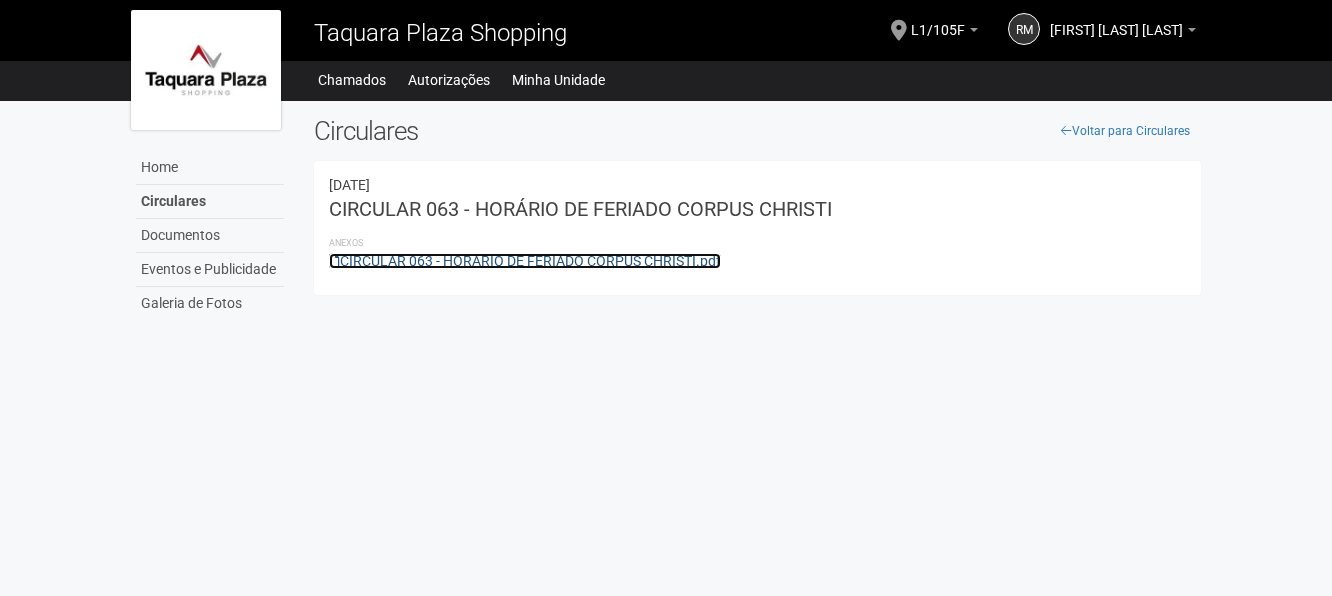 click on "CIRCULAR 063 - HORÁRIO DE FERIADO CORPUS CHRISTI.pdf" at bounding box center [525, 261] 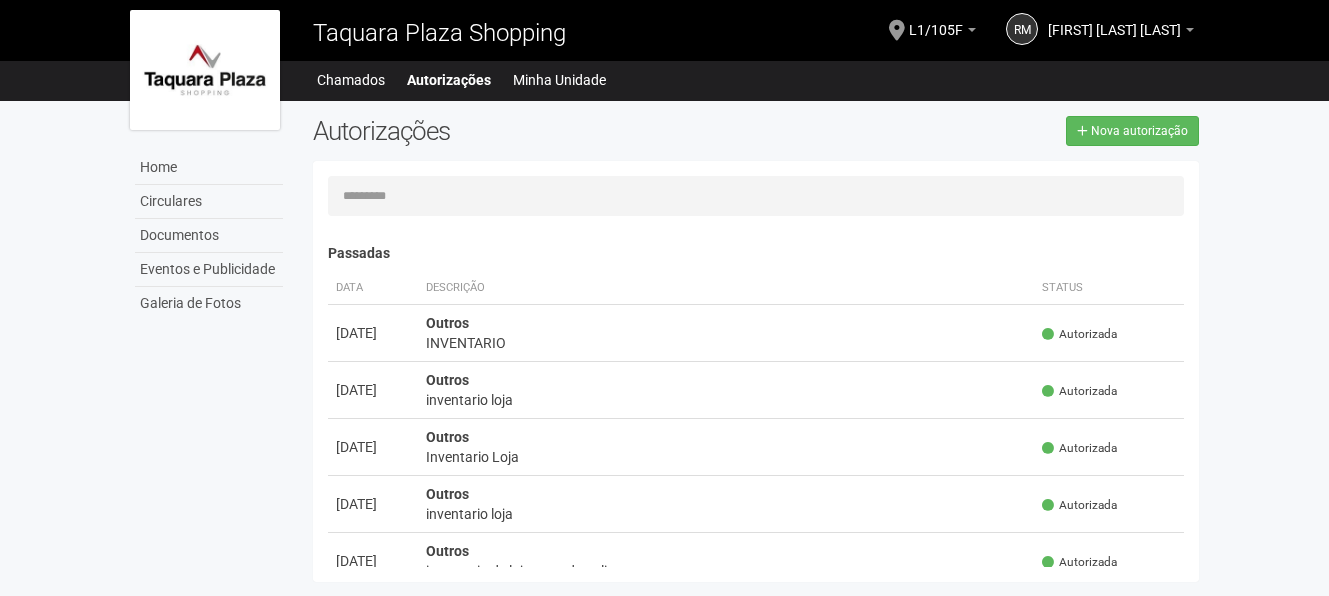 scroll, scrollTop: 0, scrollLeft: 0, axis: both 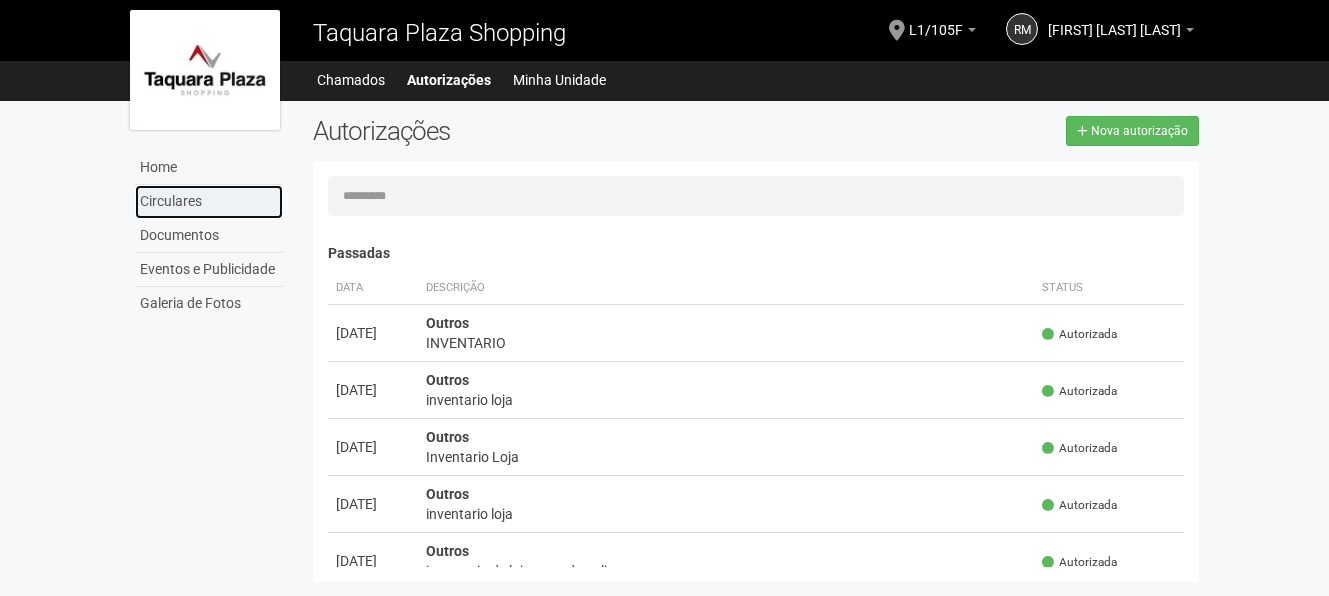 click on "Circulares" at bounding box center [209, 202] 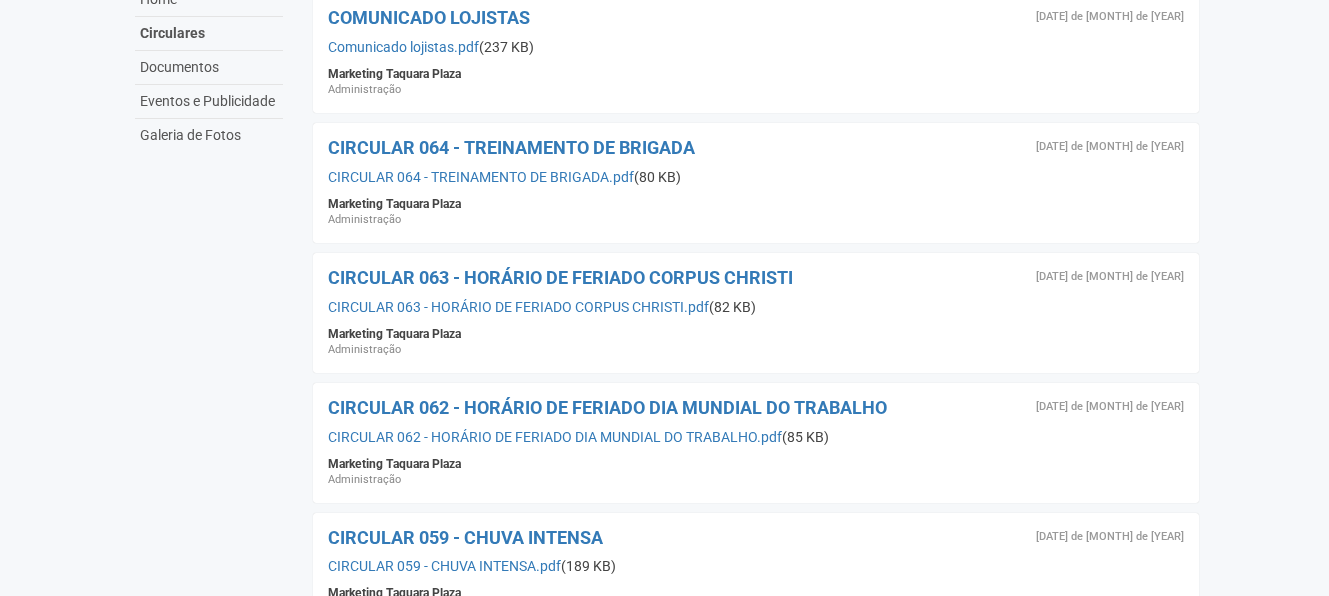 scroll, scrollTop: 200, scrollLeft: 0, axis: vertical 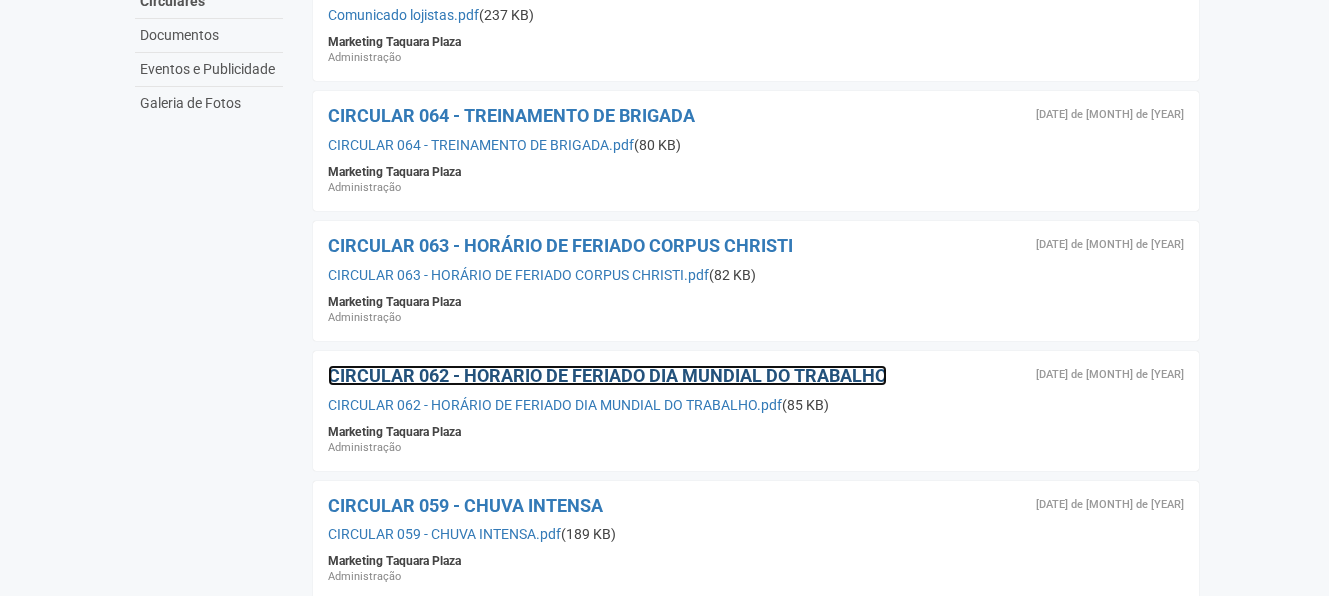click on "CIRCULAR 062 - HORÁRIO DE FERIADO DIA MUNDIAL DO TRABALHO" at bounding box center [607, 375] 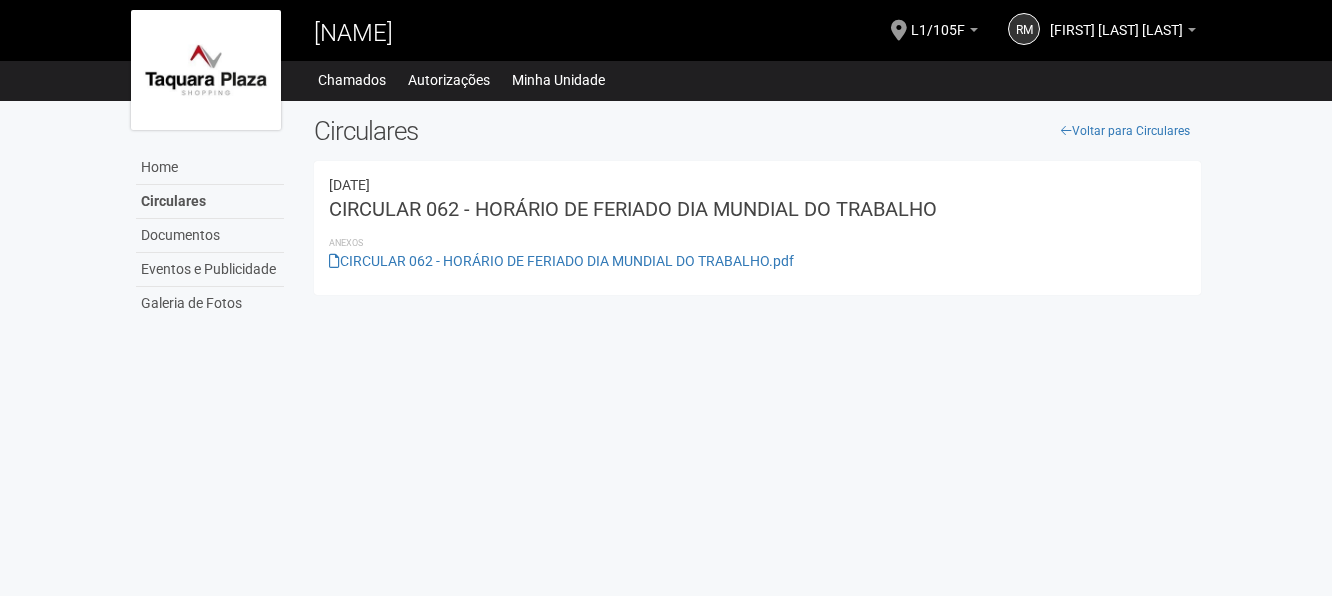 scroll, scrollTop: 0, scrollLeft: 0, axis: both 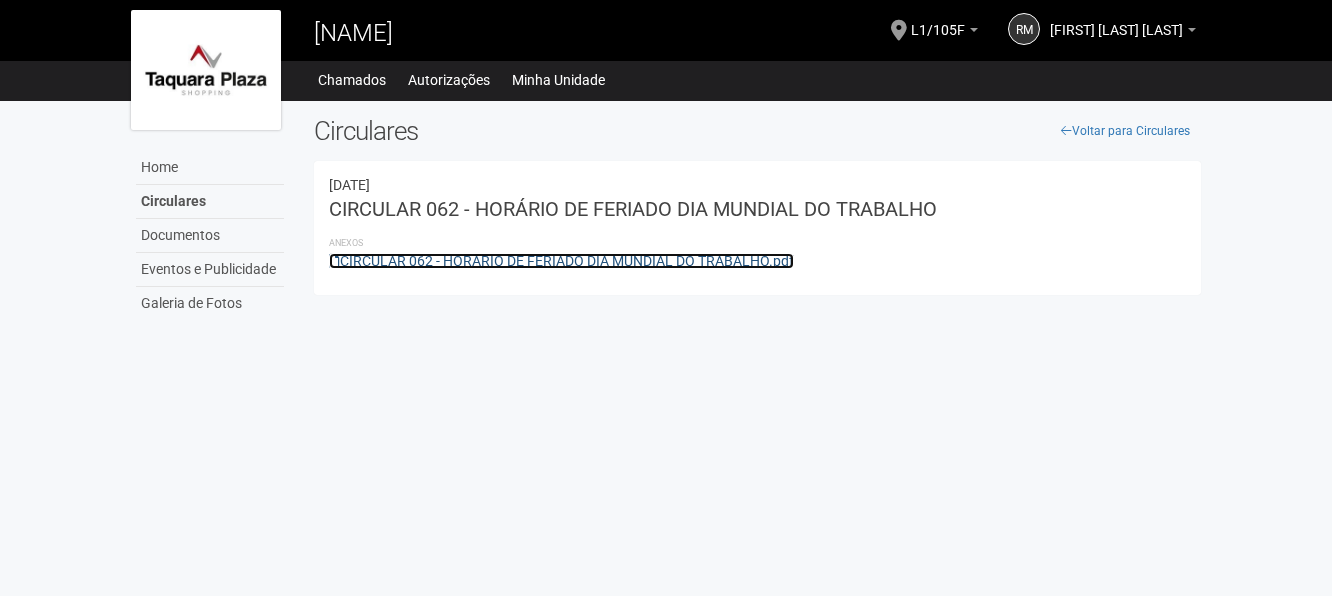 click at bounding box center (334, 261) 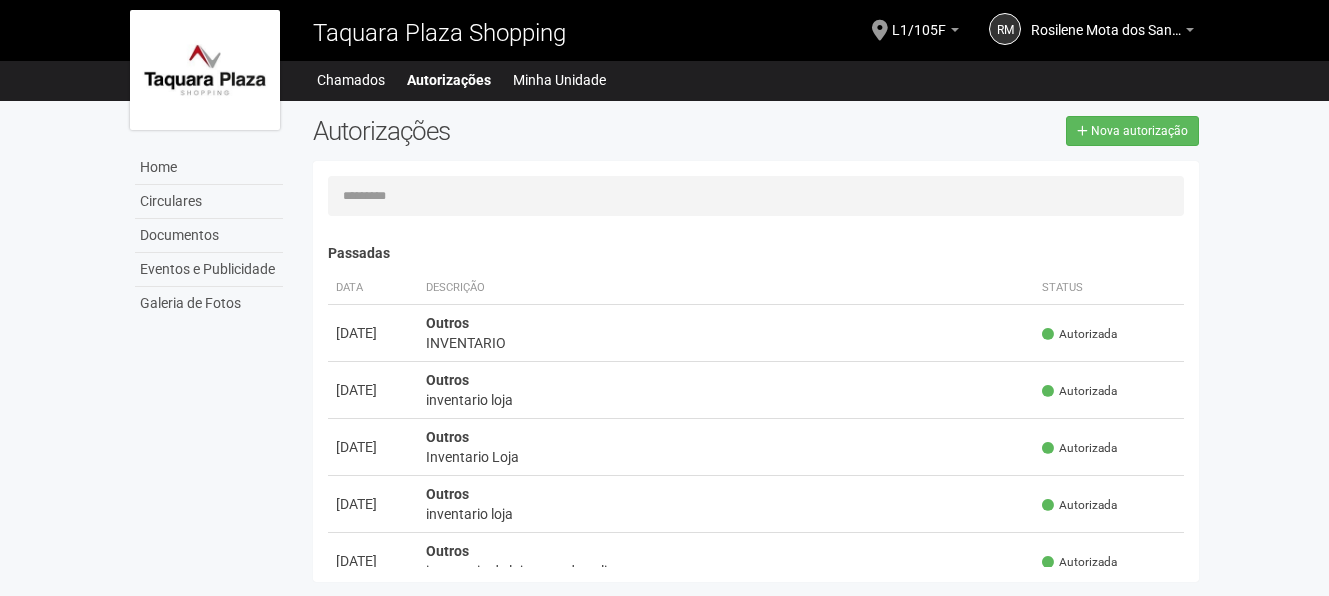scroll, scrollTop: 0, scrollLeft: 0, axis: both 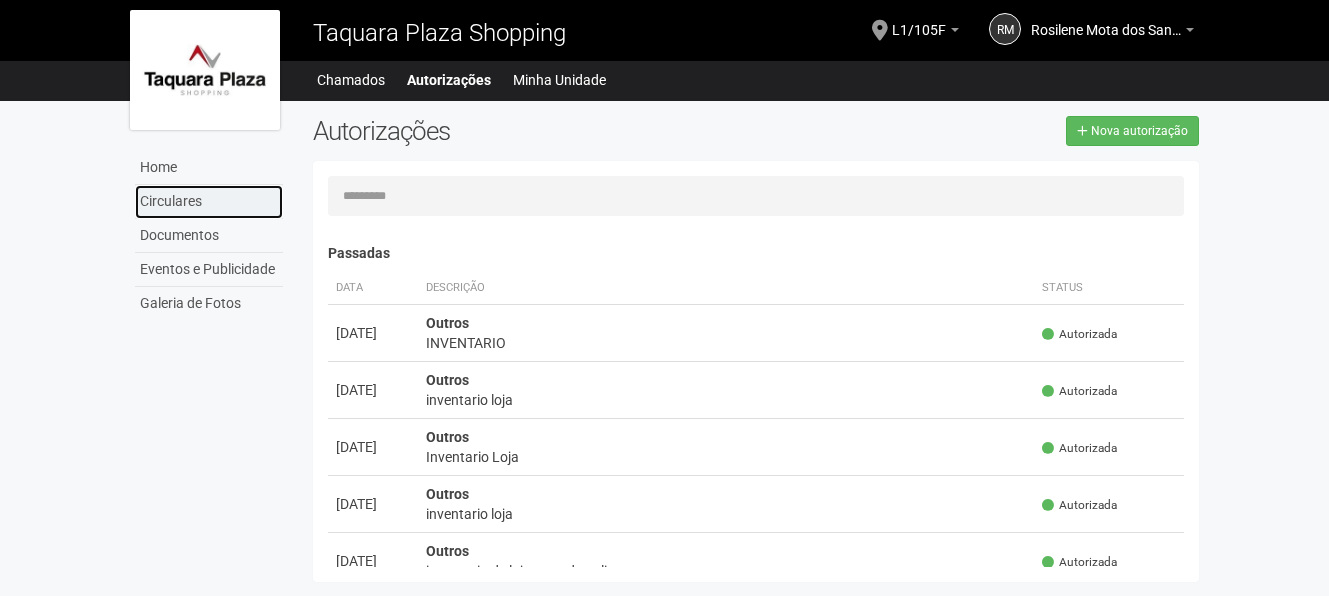 click on "Circulares" at bounding box center (209, 202) 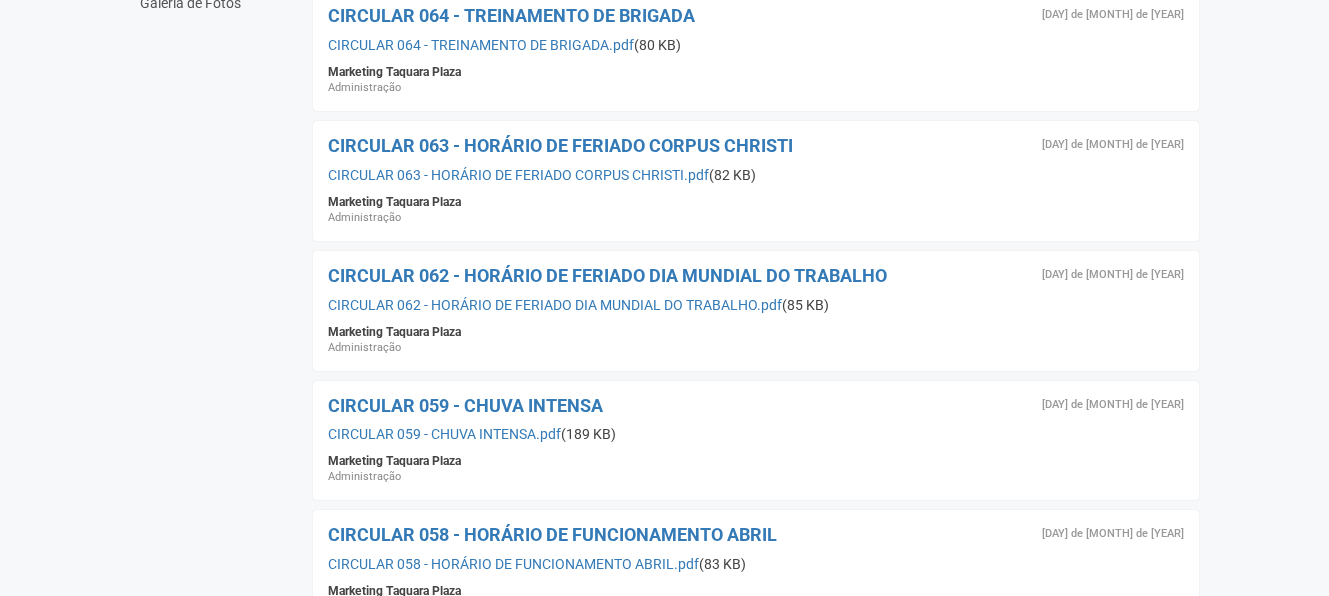 scroll, scrollTop: 400, scrollLeft: 0, axis: vertical 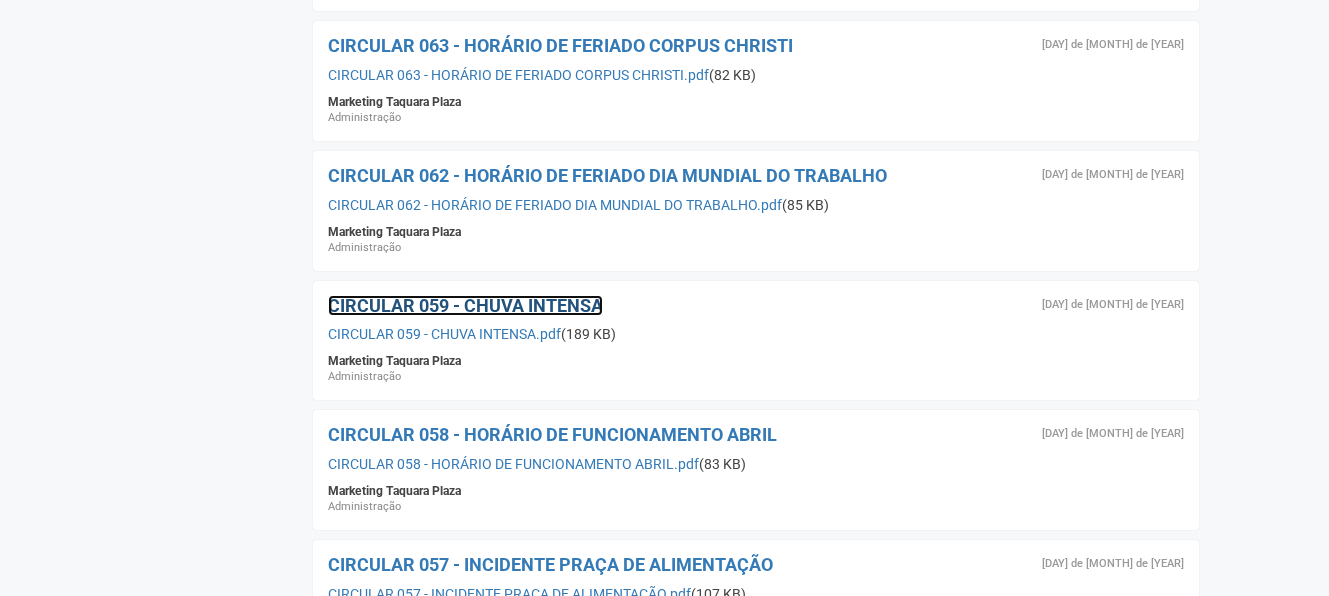 click on "CIRCULAR 059 - CHUVA INTENSA" at bounding box center [465, 305] 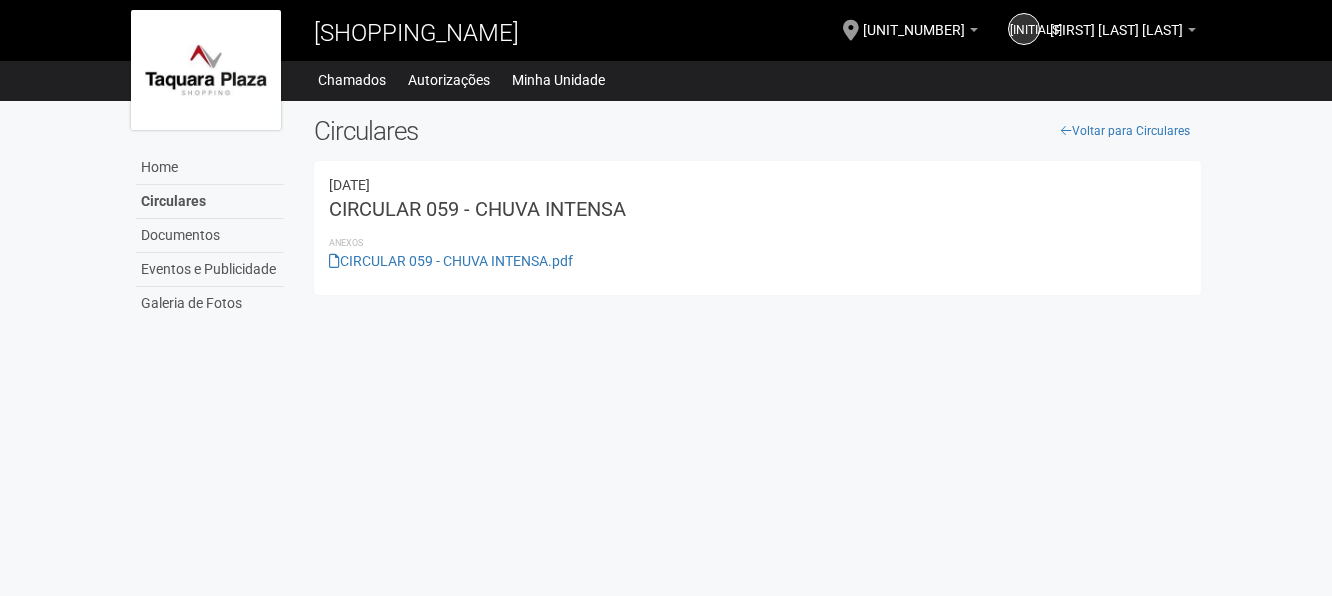 scroll, scrollTop: 0, scrollLeft: 0, axis: both 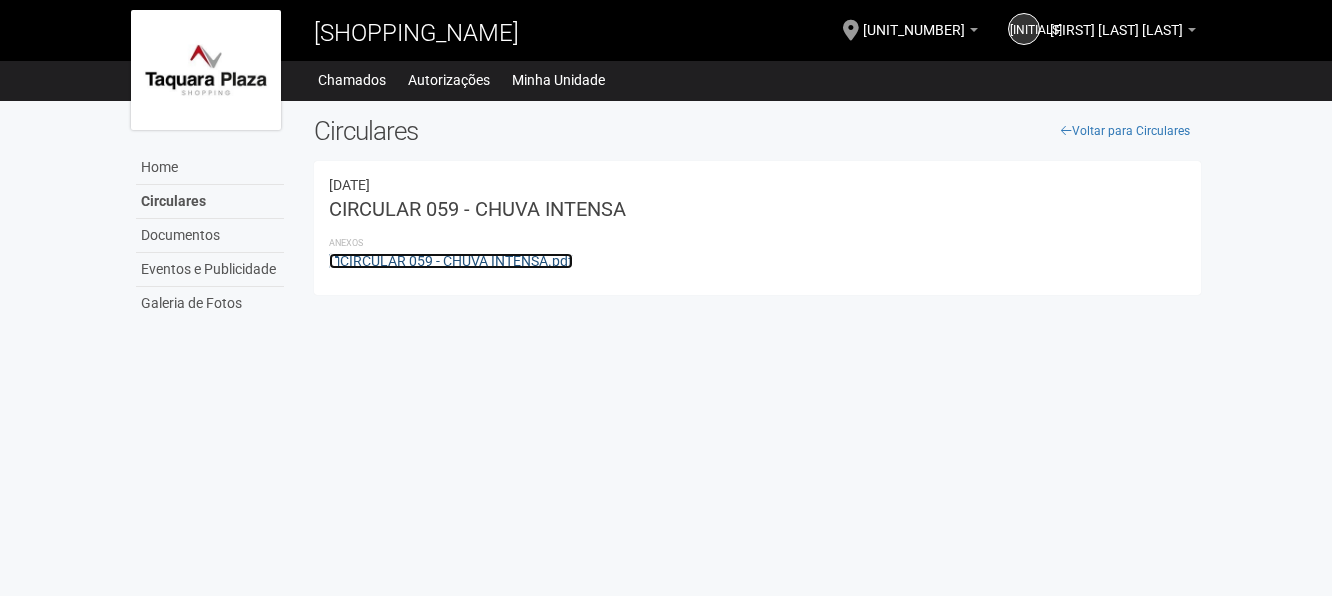 click on "CIRCULAR 059 - CHUVA INTENSA.pdf" at bounding box center (451, 261) 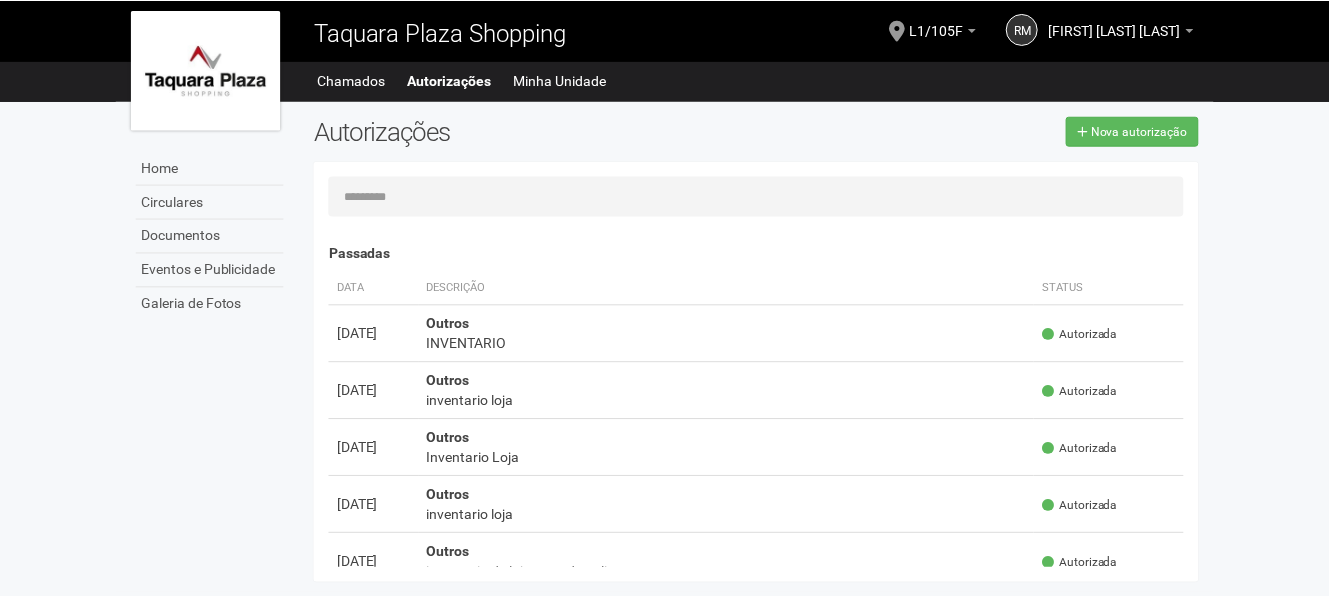 scroll, scrollTop: 0, scrollLeft: 0, axis: both 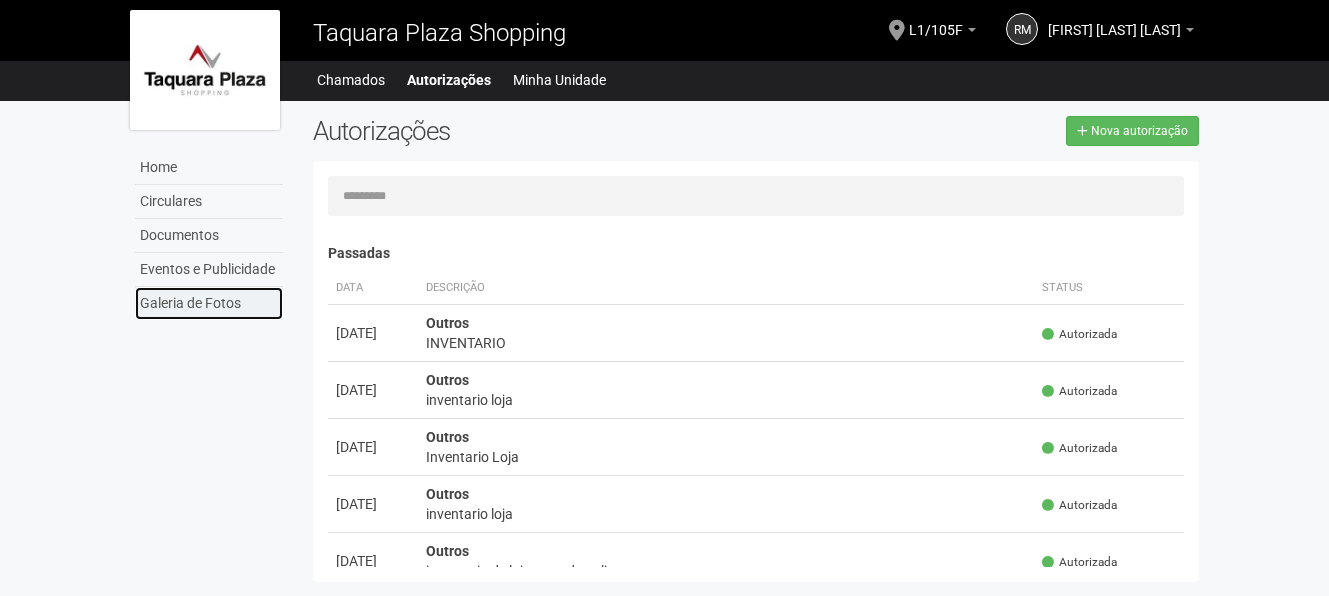 click on "Galeria de Fotos" at bounding box center [209, 303] 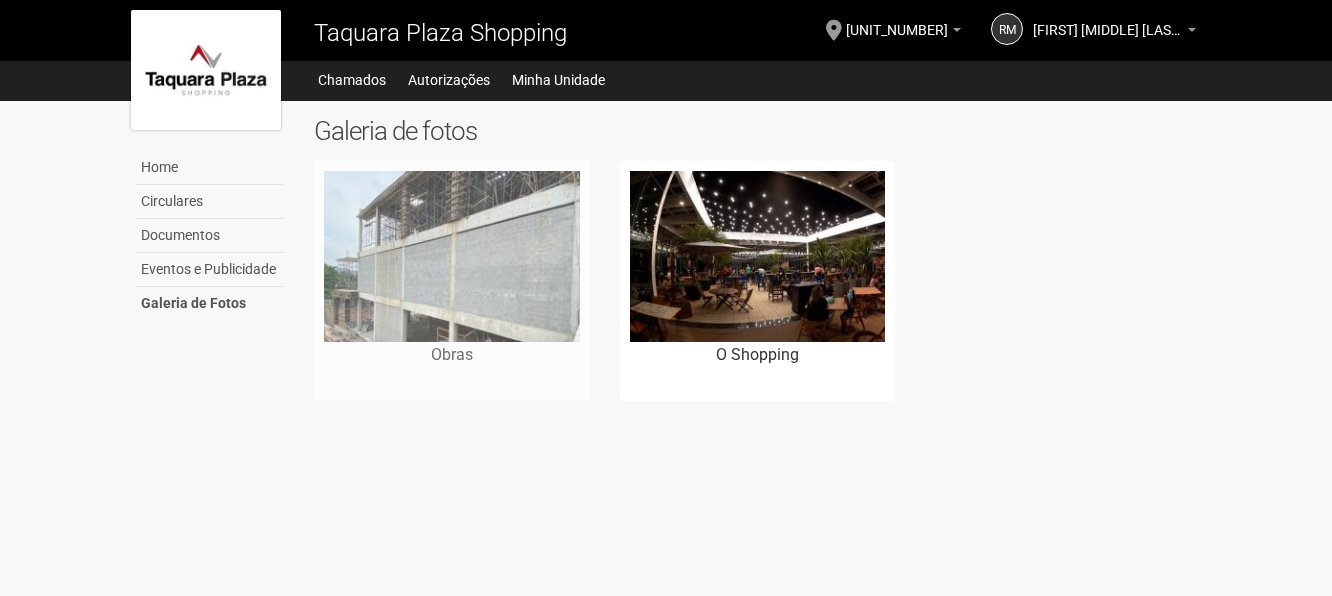 scroll, scrollTop: 0, scrollLeft: 0, axis: both 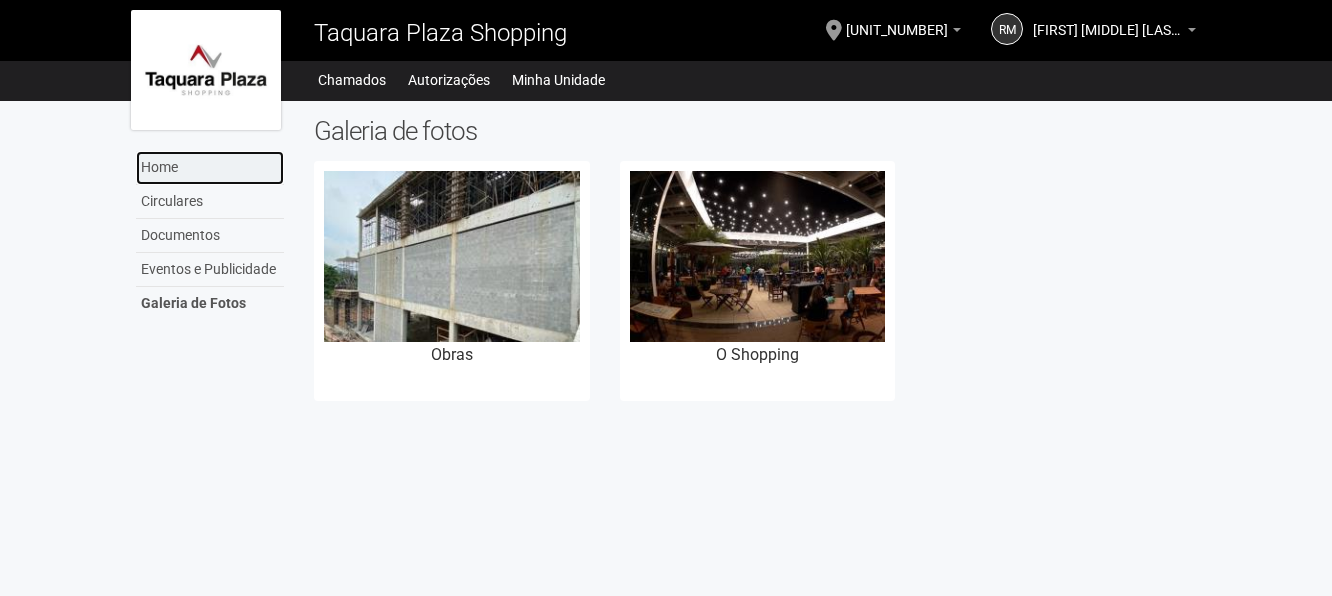 click on "Home" at bounding box center [210, 168] 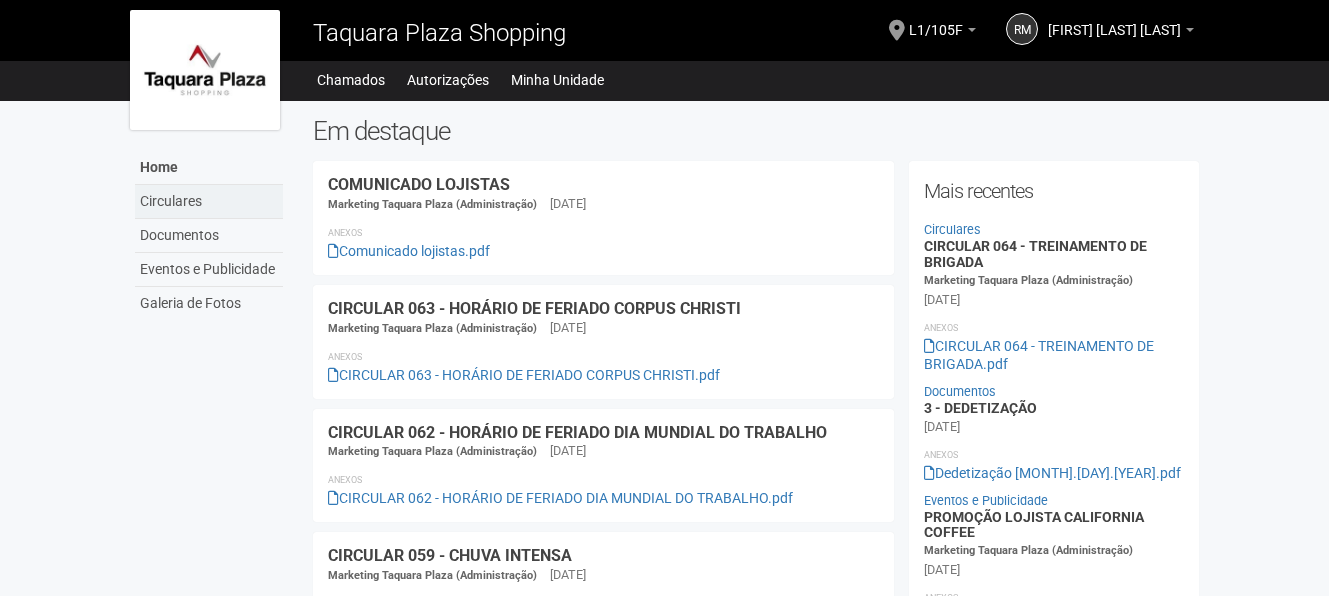 scroll, scrollTop: 0, scrollLeft: 0, axis: both 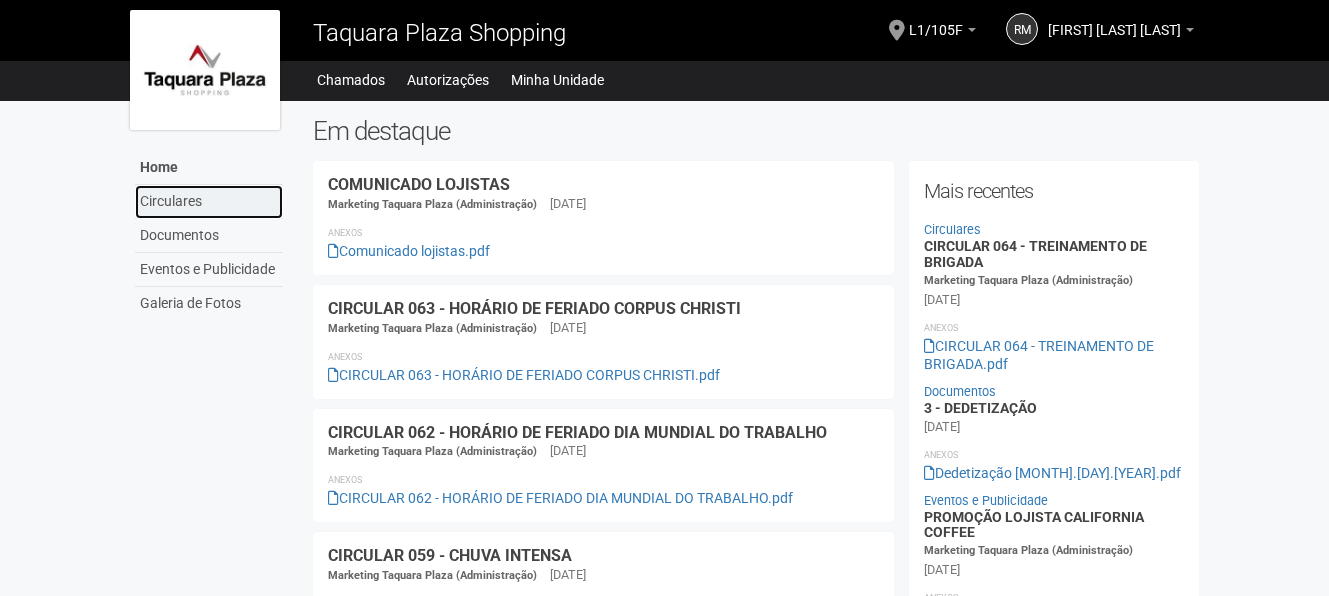 click on "Circulares" at bounding box center (209, 202) 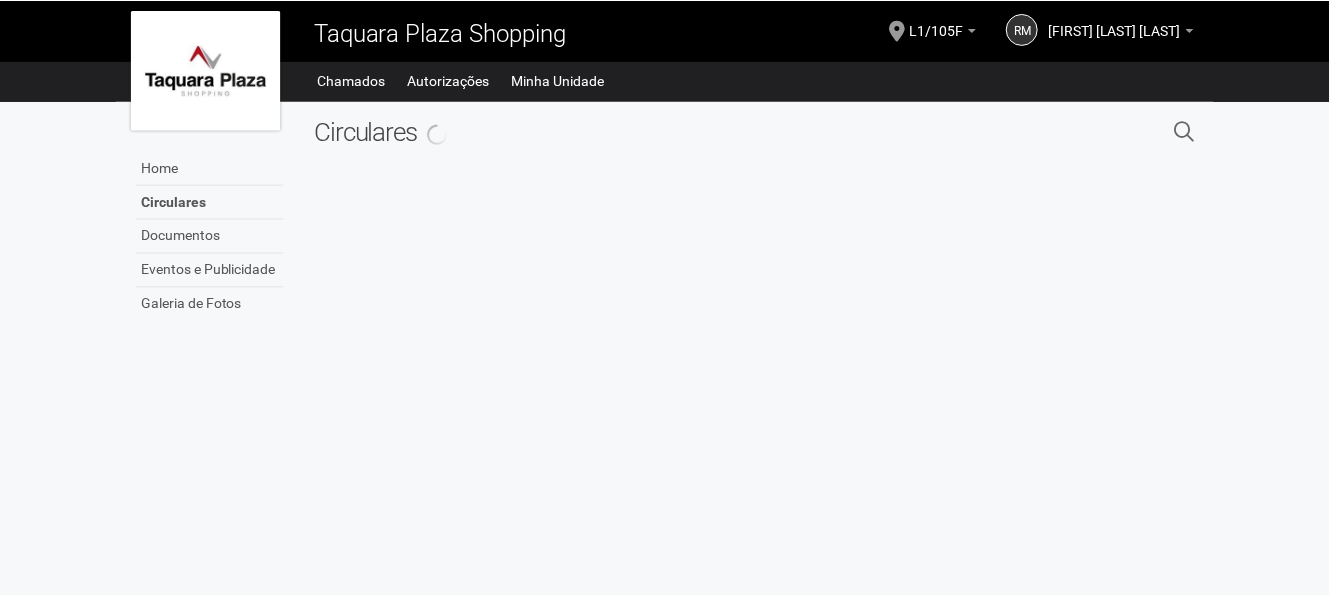 scroll, scrollTop: 0, scrollLeft: 0, axis: both 